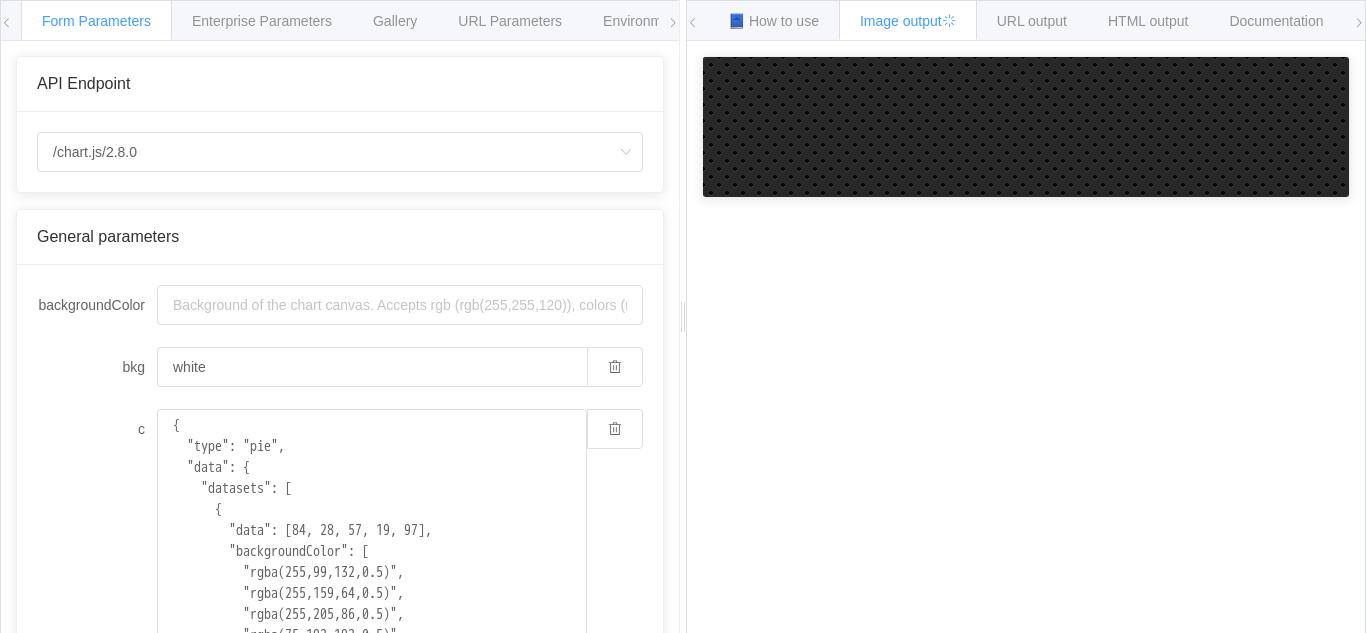 scroll, scrollTop: 0, scrollLeft: 0, axis: both 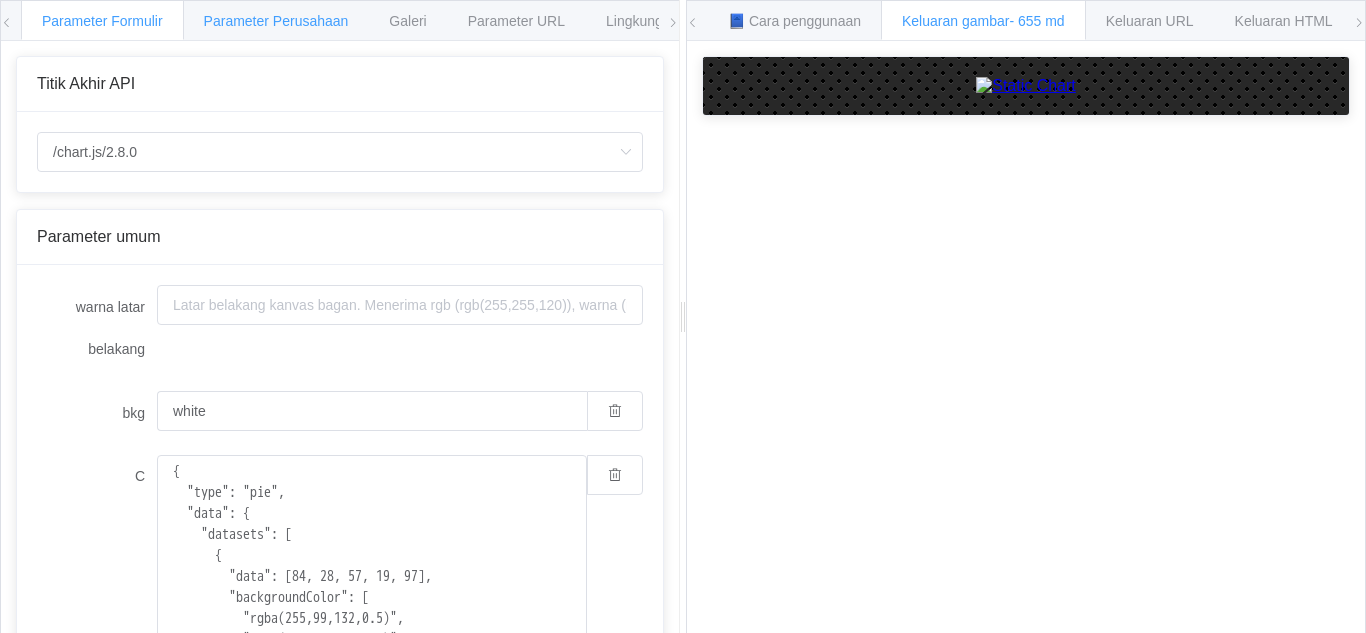 click on "Parameter Perusahaan" at bounding box center (276, 21) 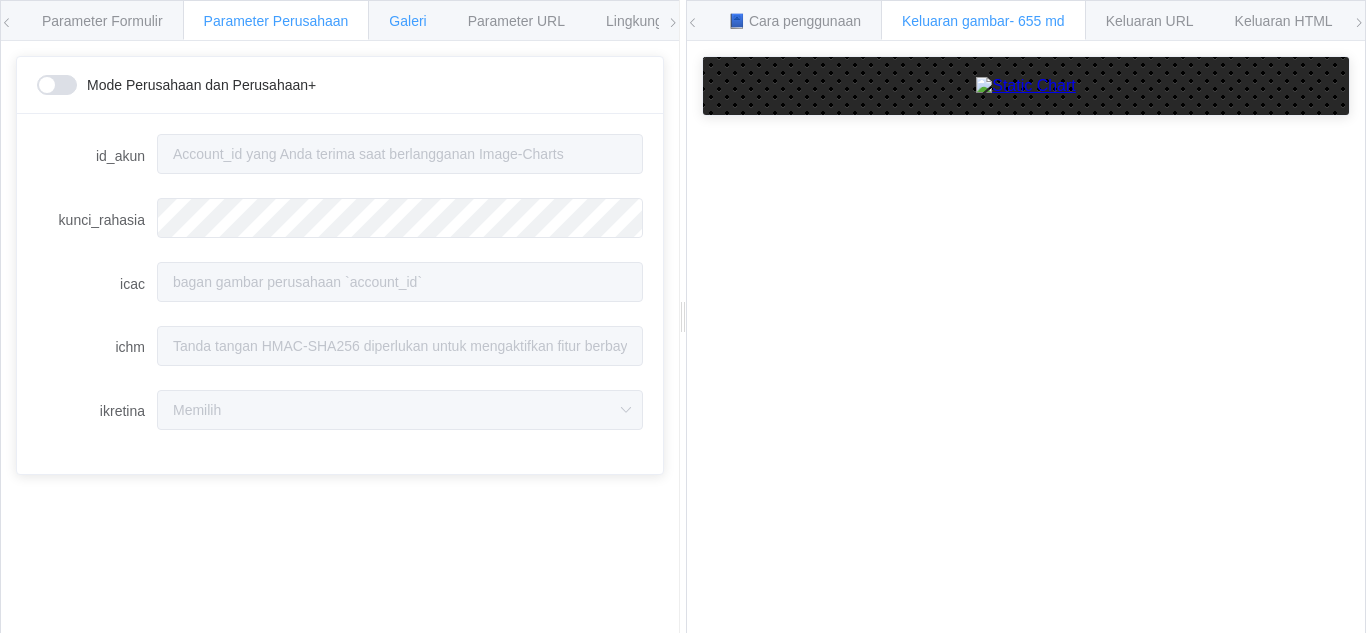 click on "Galeri" at bounding box center [407, 21] 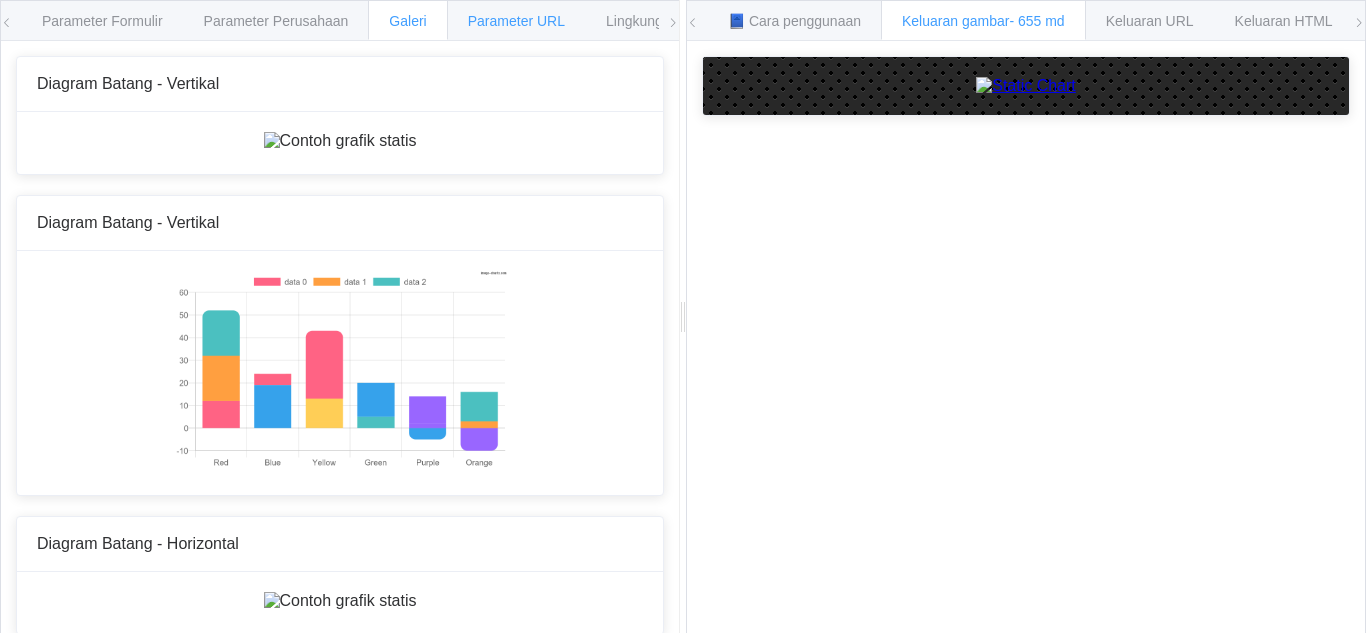 click on "Parameter URL" at bounding box center (516, 20) 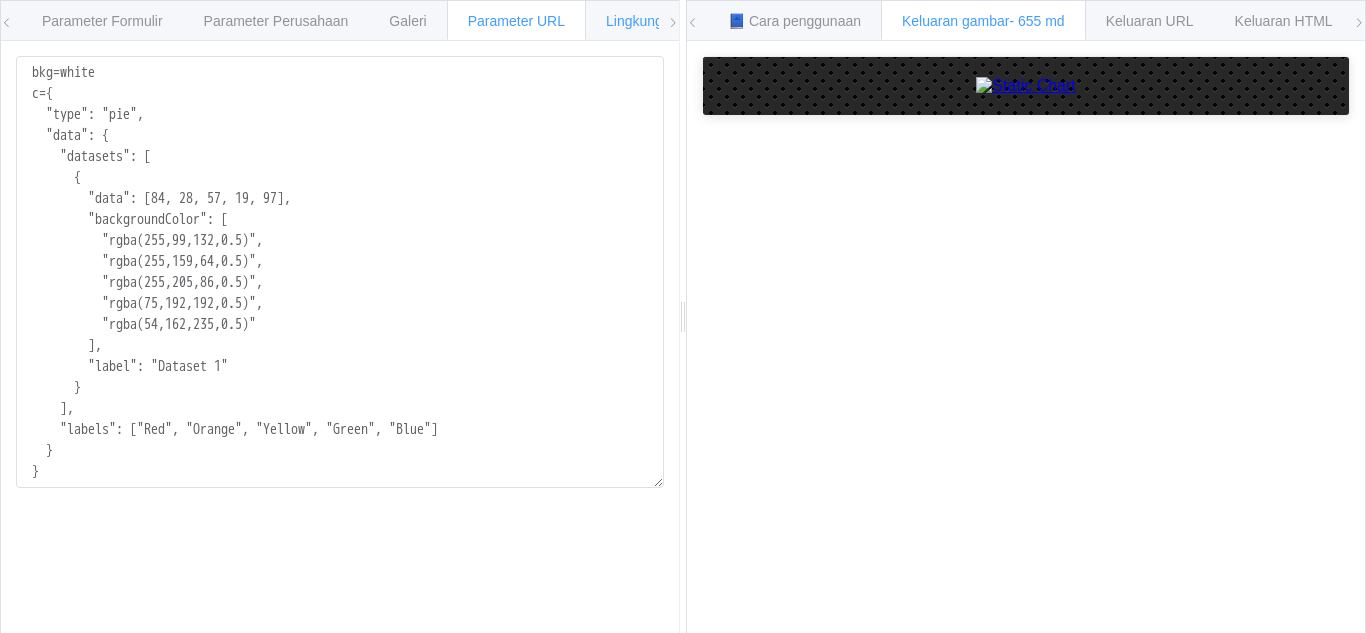 click on "Lingkungan" at bounding box center [642, 20] 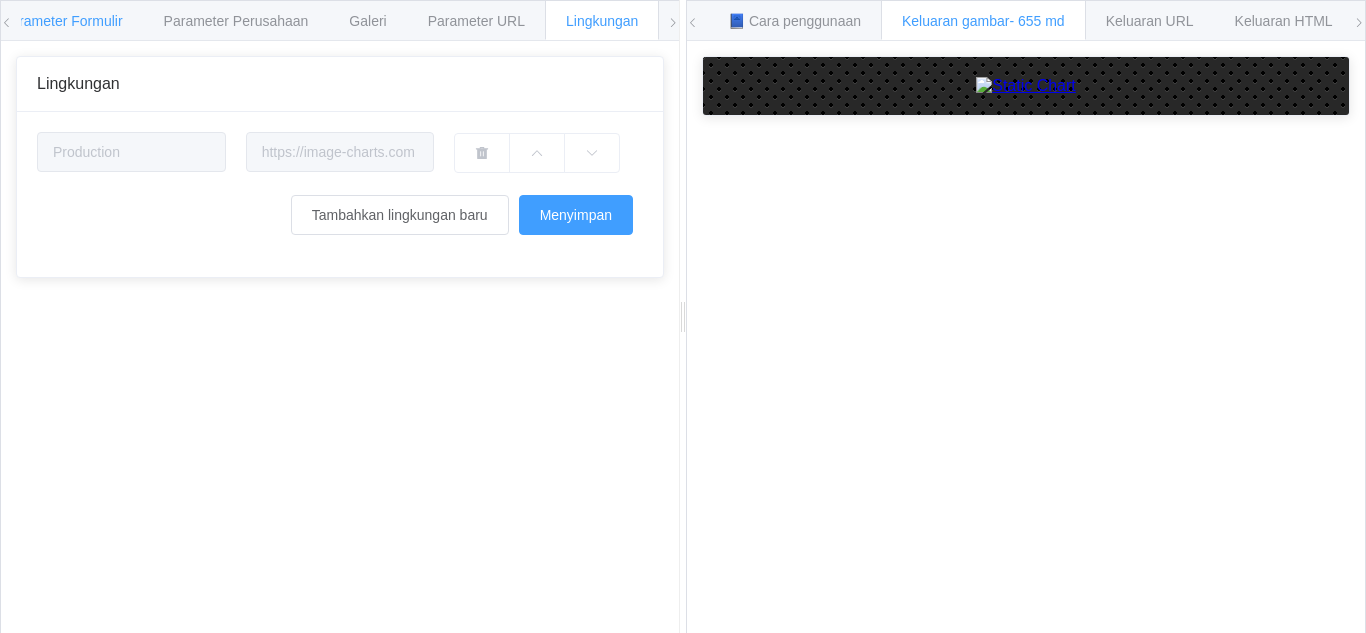 click on "Parameter Formulir" at bounding box center [62, 21] 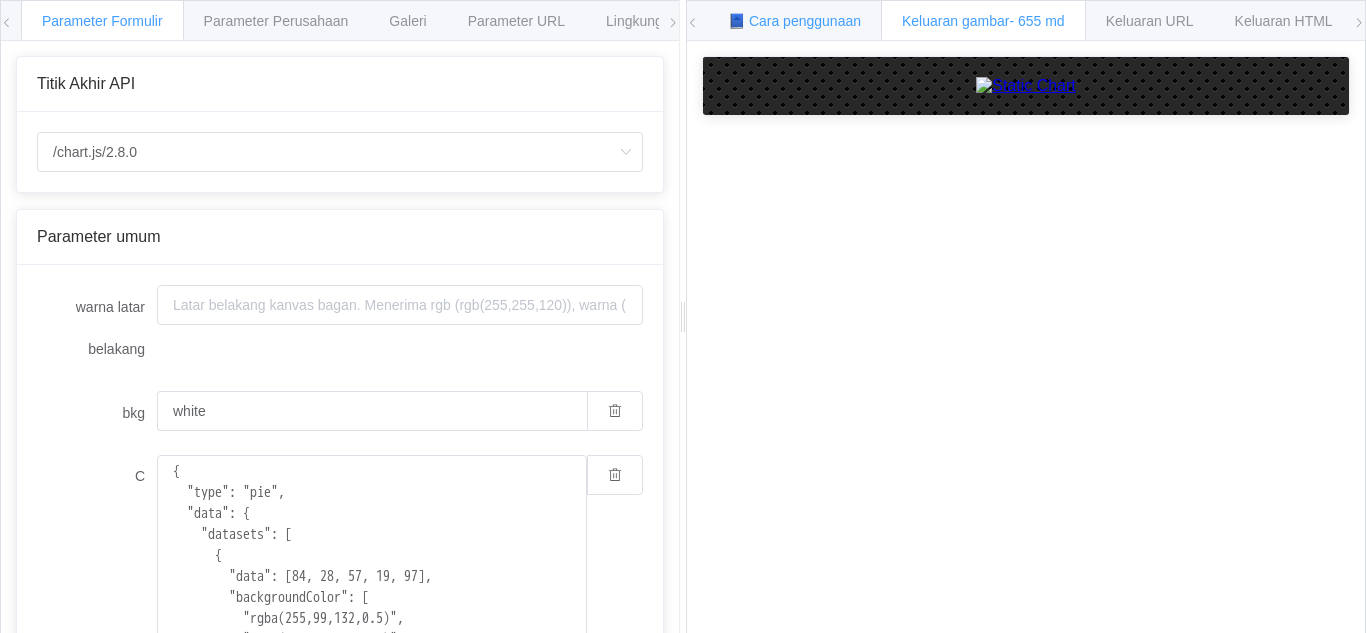 click on "📘 Cara penggunaan" at bounding box center (794, 20) 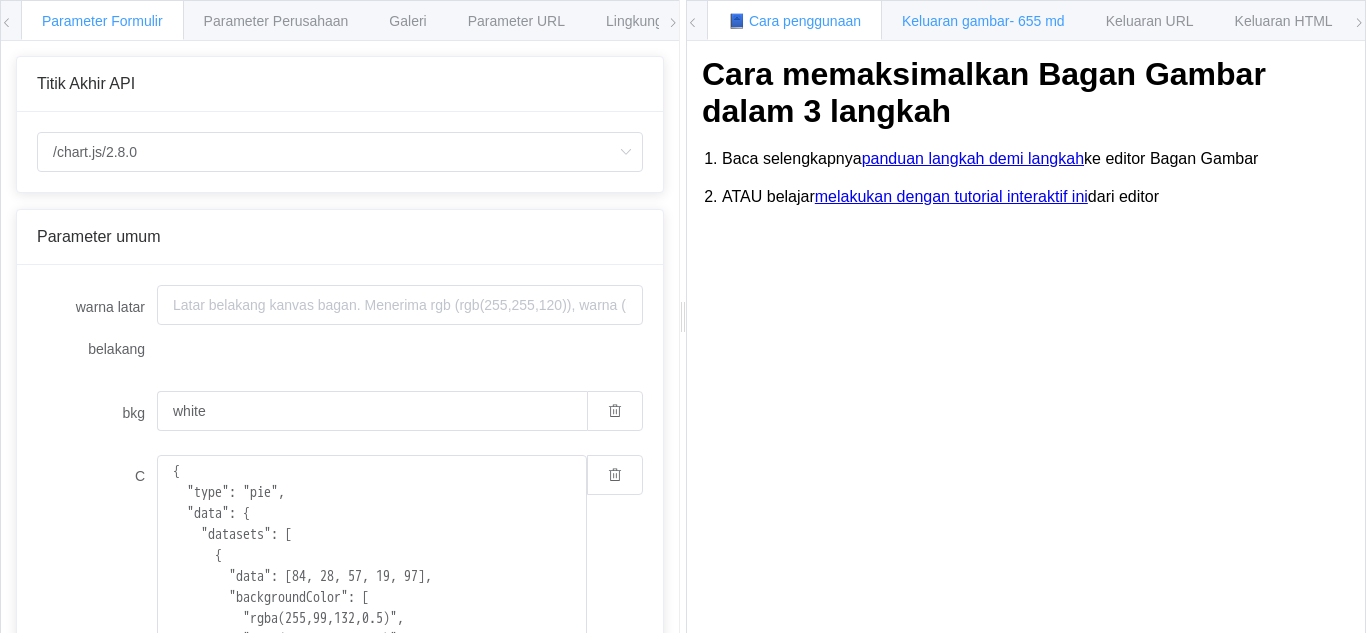 click on "Keluaran gambar" at bounding box center (955, 21) 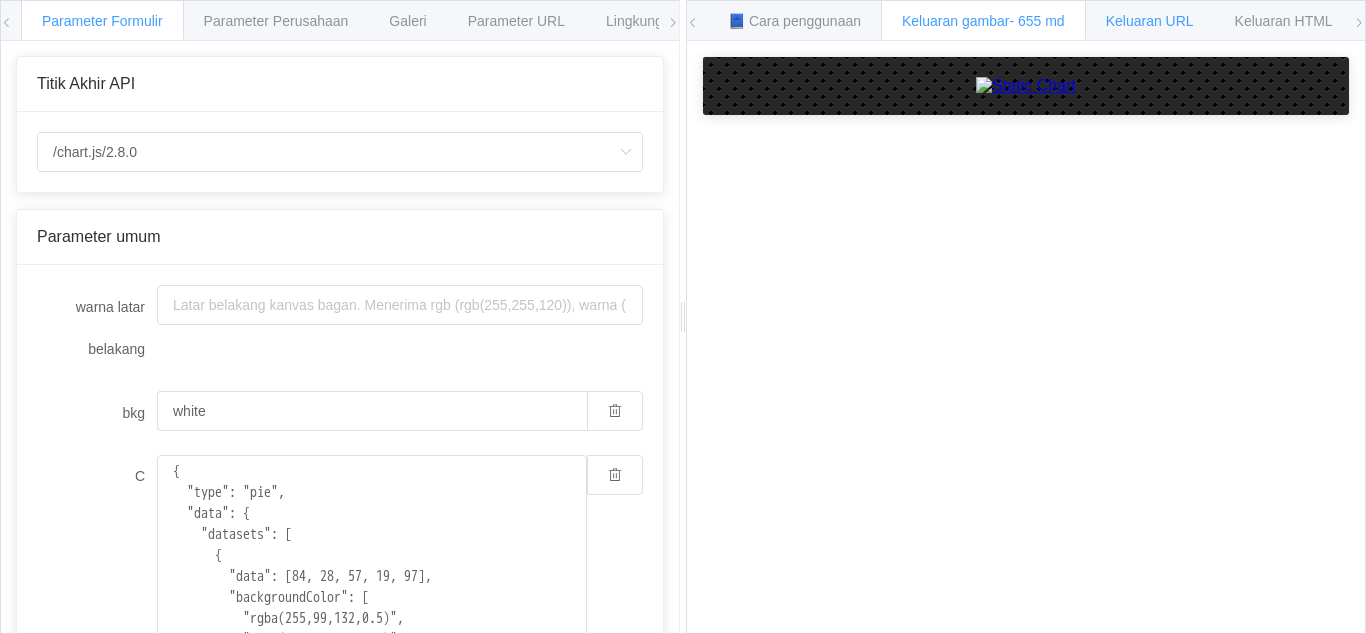 click on "Keluaran URL" at bounding box center [1150, 21] 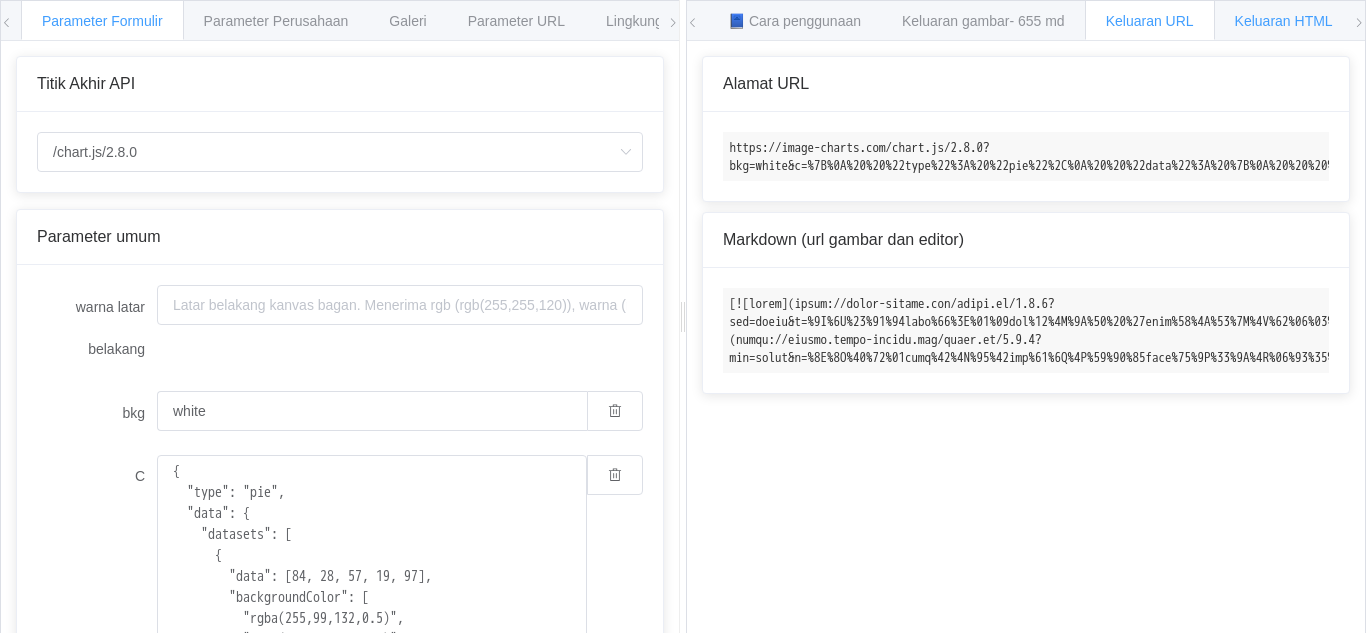 click on "Keluaran HTML" at bounding box center [1284, 21] 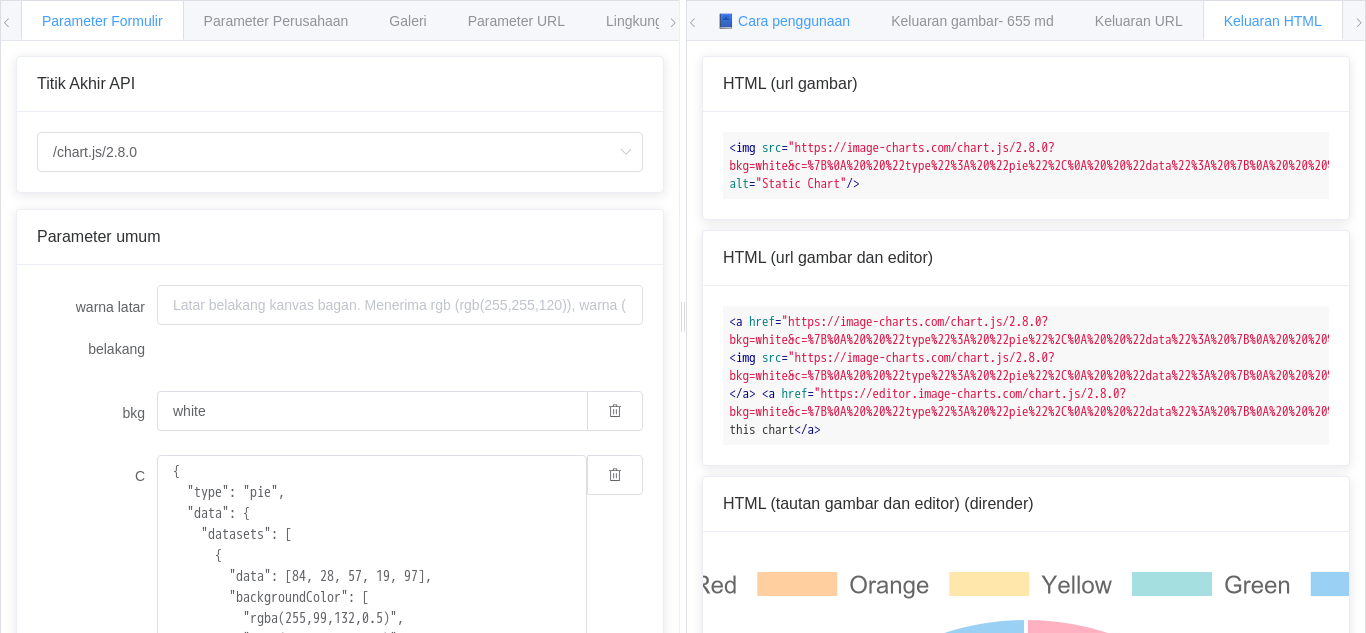 click on "📘 Cara penggunaan" at bounding box center [783, 20] 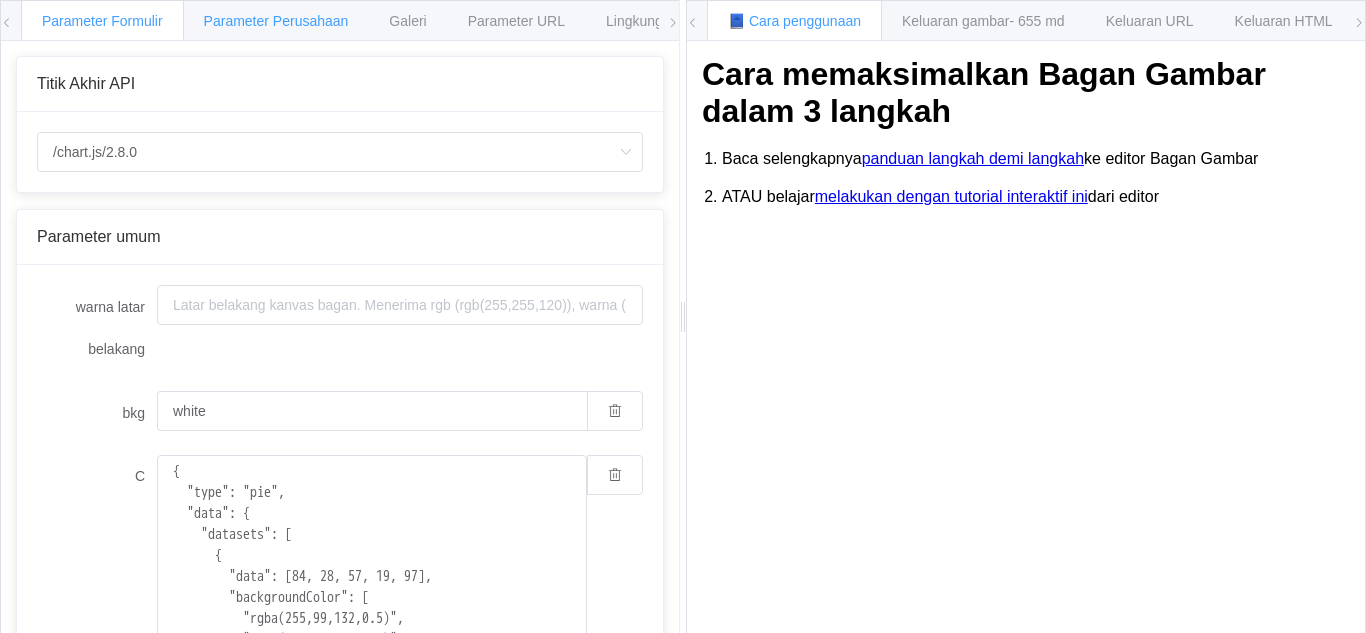 click on "Parameter Perusahaan" at bounding box center (276, 21) 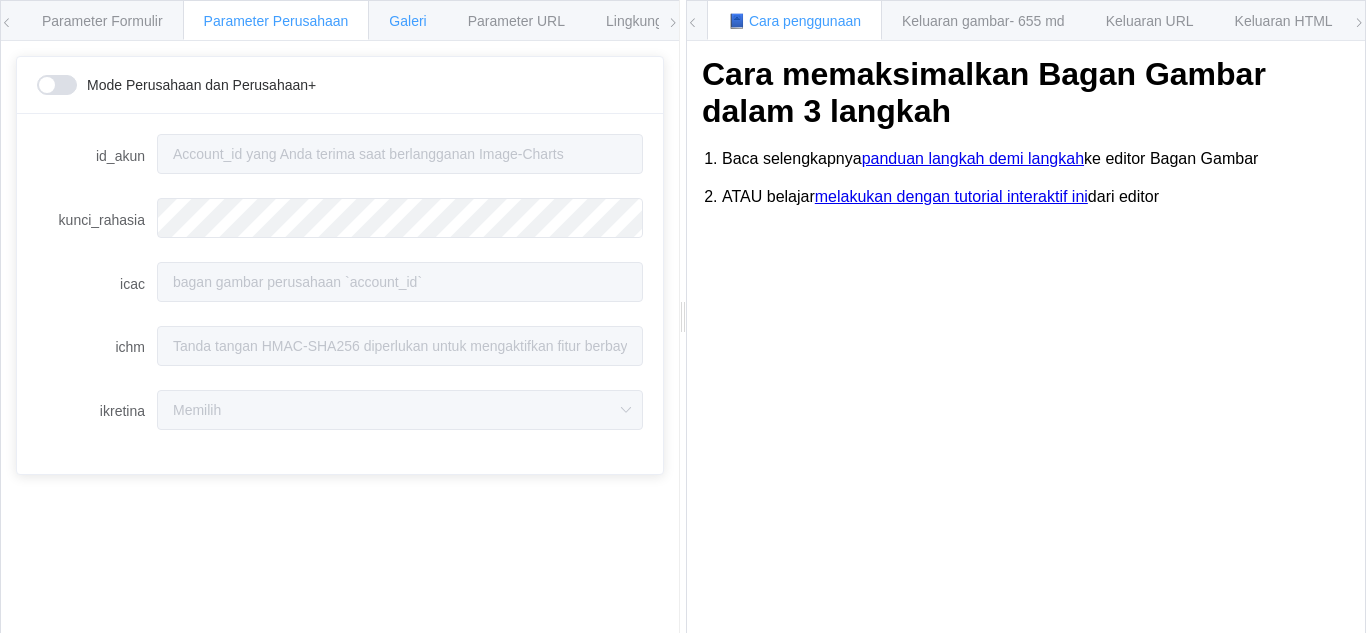 click on "Galeri" at bounding box center [407, 20] 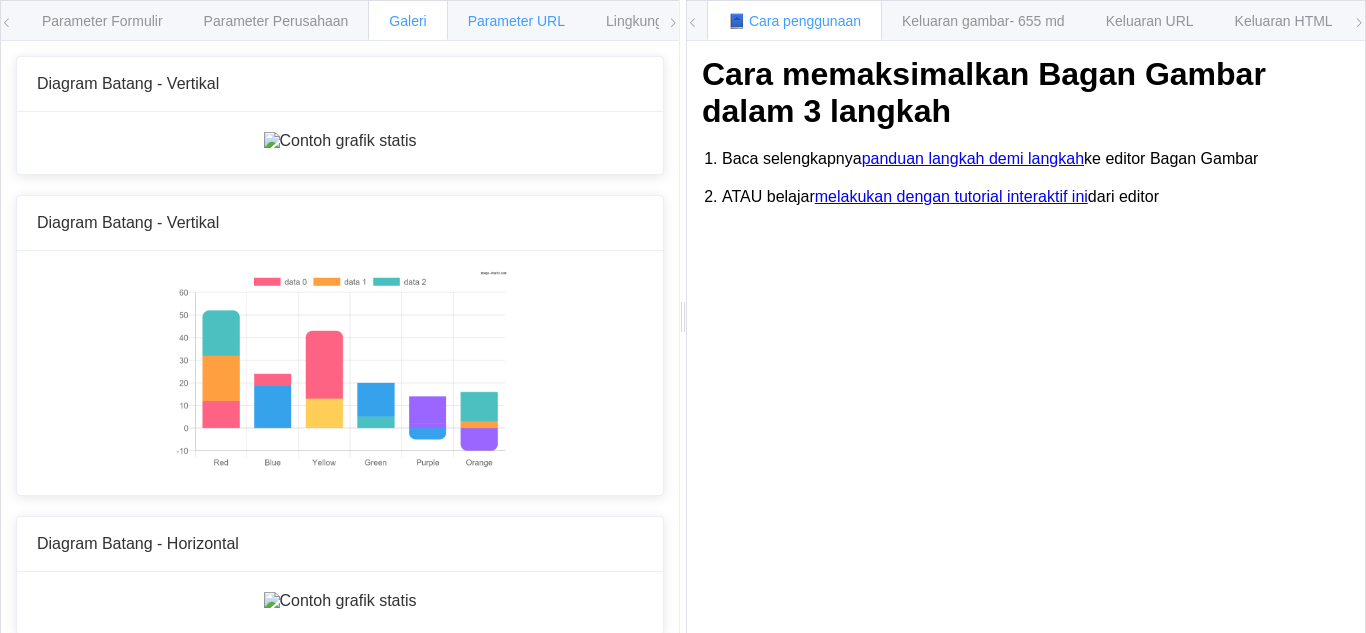 click on "Parameter URL" at bounding box center [516, 20] 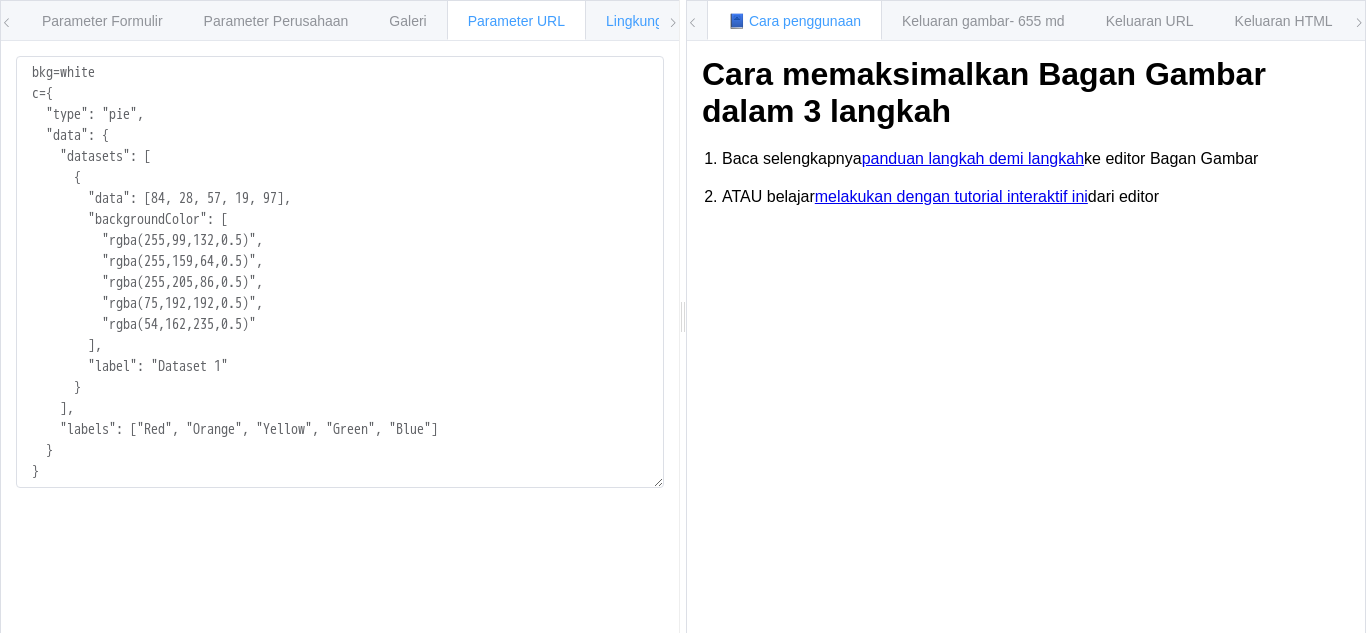 click on "Lingkungan" at bounding box center [642, 21] 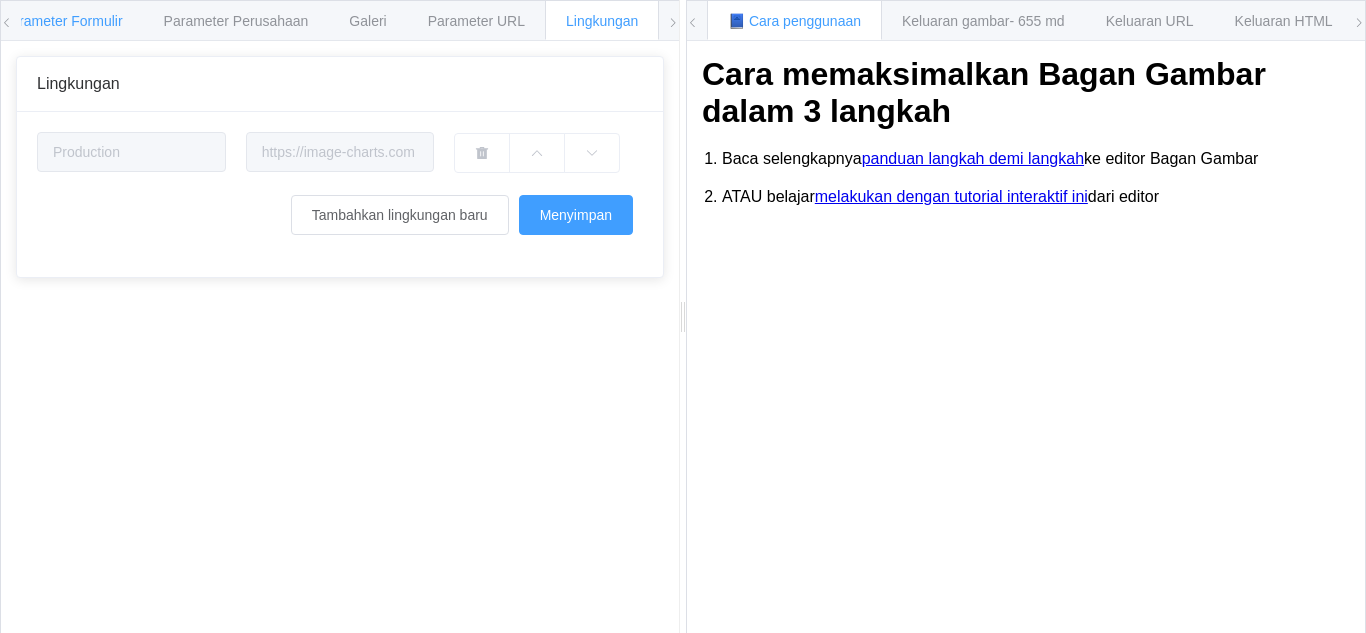 click on "Parameter Formulir" at bounding box center [62, 21] 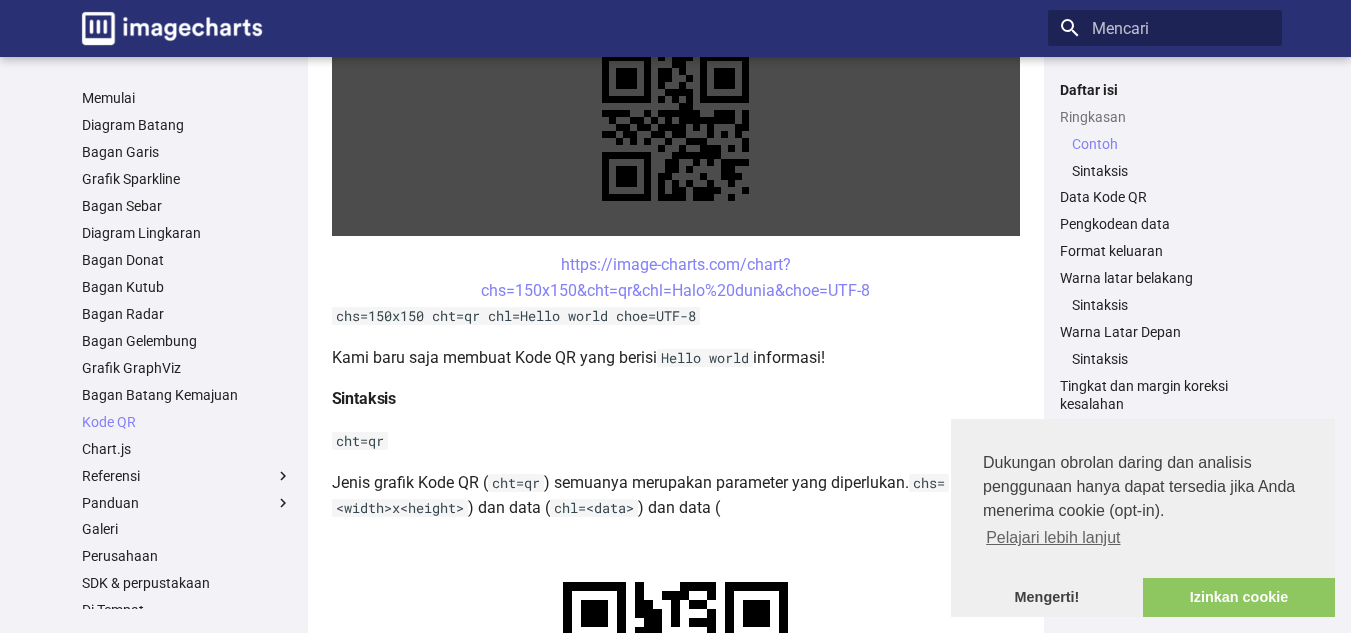 scroll, scrollTop: 500, scrollLeft: 0, axis: vertical 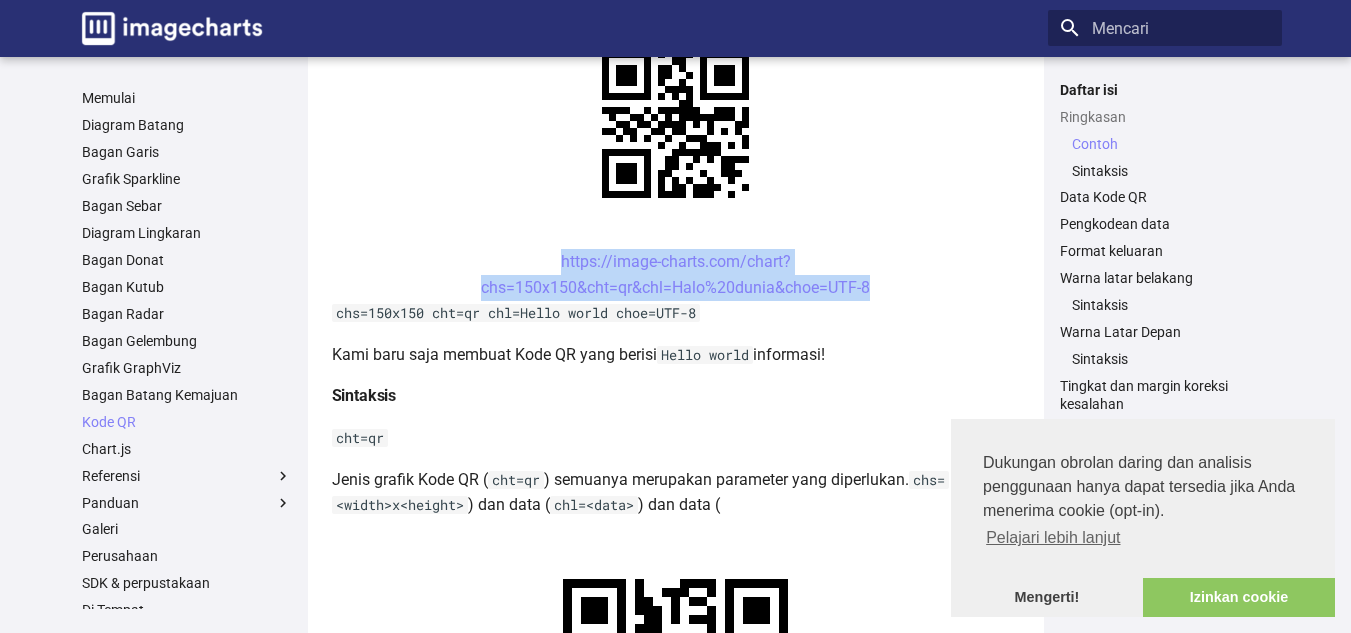 drag, startPoint x: 550, startPoint y: 253, endPoint x: 906, endPoint y: 288, distance: 357.71637 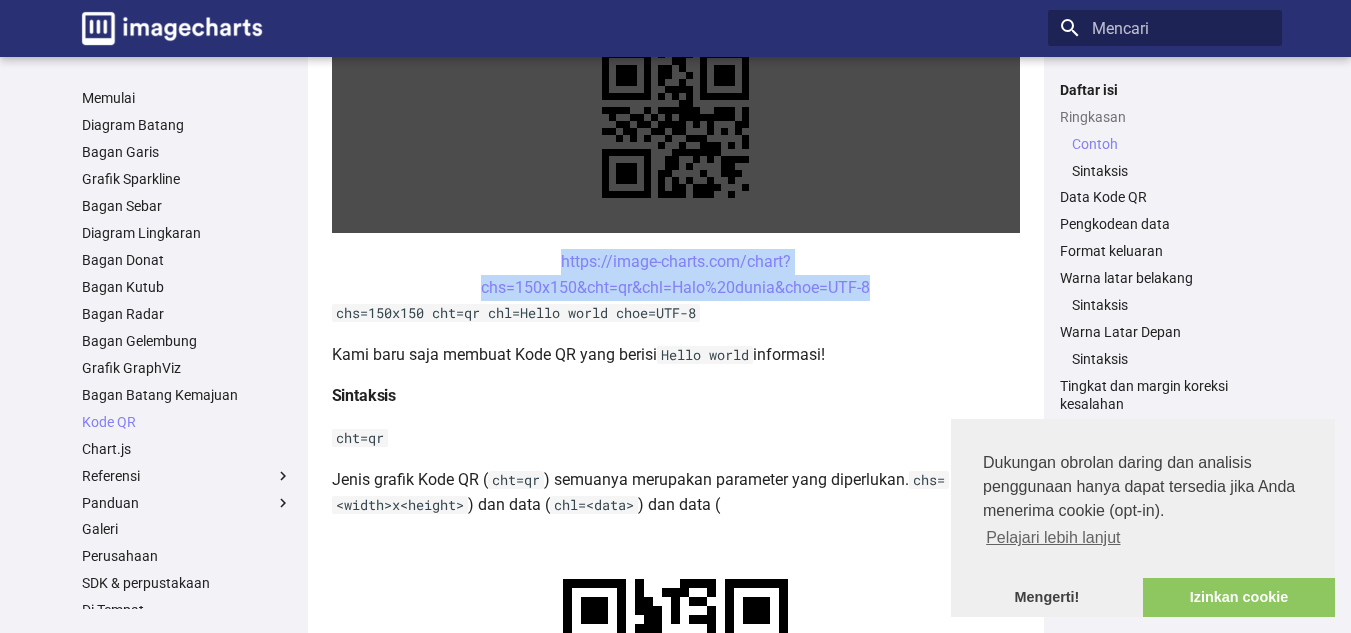 click at bounding box center [676, 124] 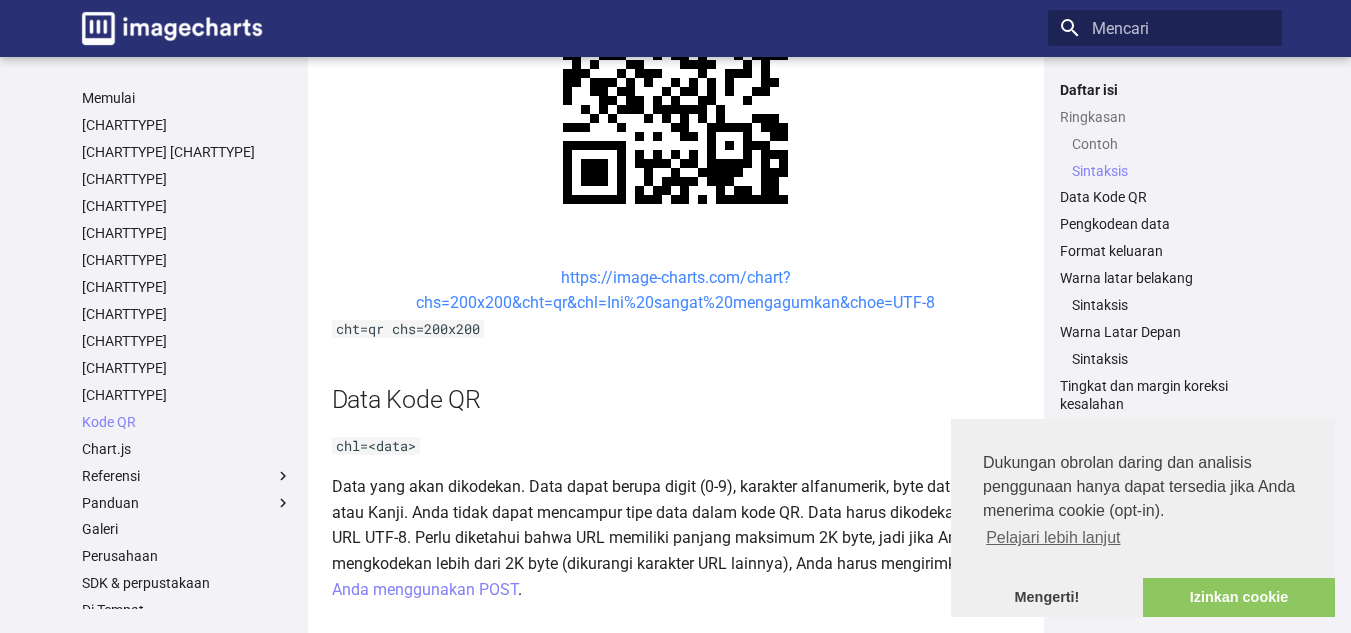 scroll, scrollTop: 1100, scrollLeft: 0, axis: vertical 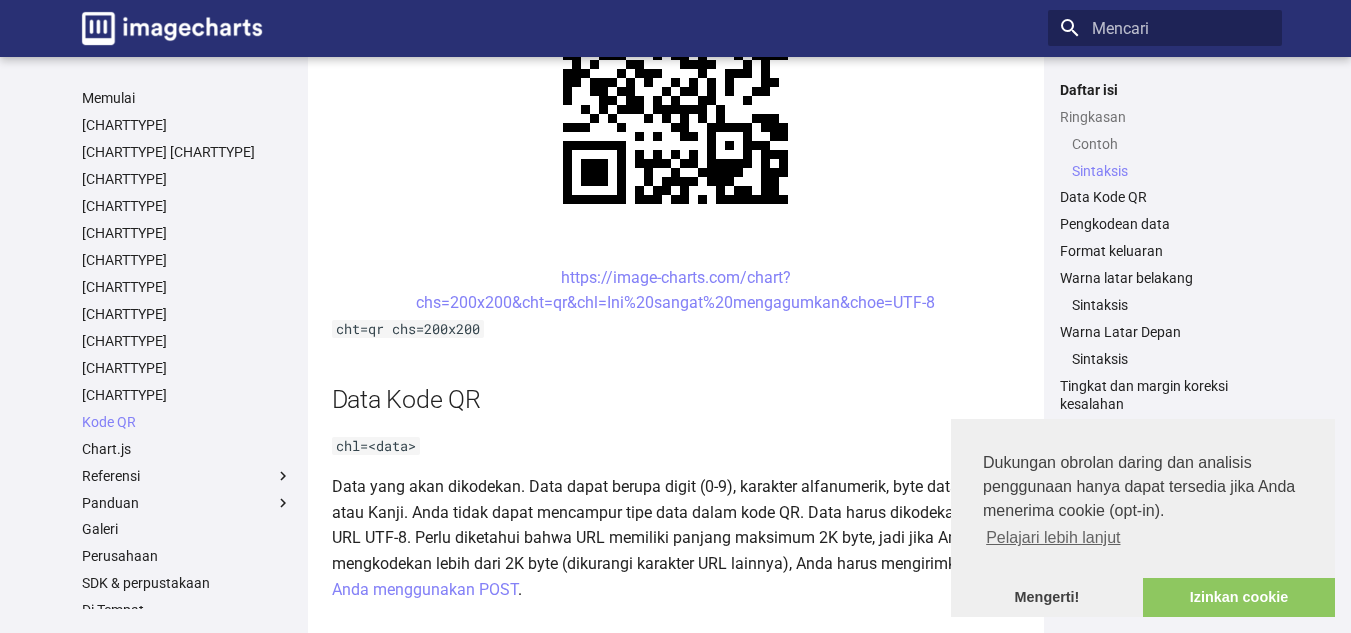 click on "https://image-charts.com/chart? chs=200x200&cht=qr&chl=Ini%20sangat%20mengagumkan&choe=UTF-8" at bounding box center (676, 290) 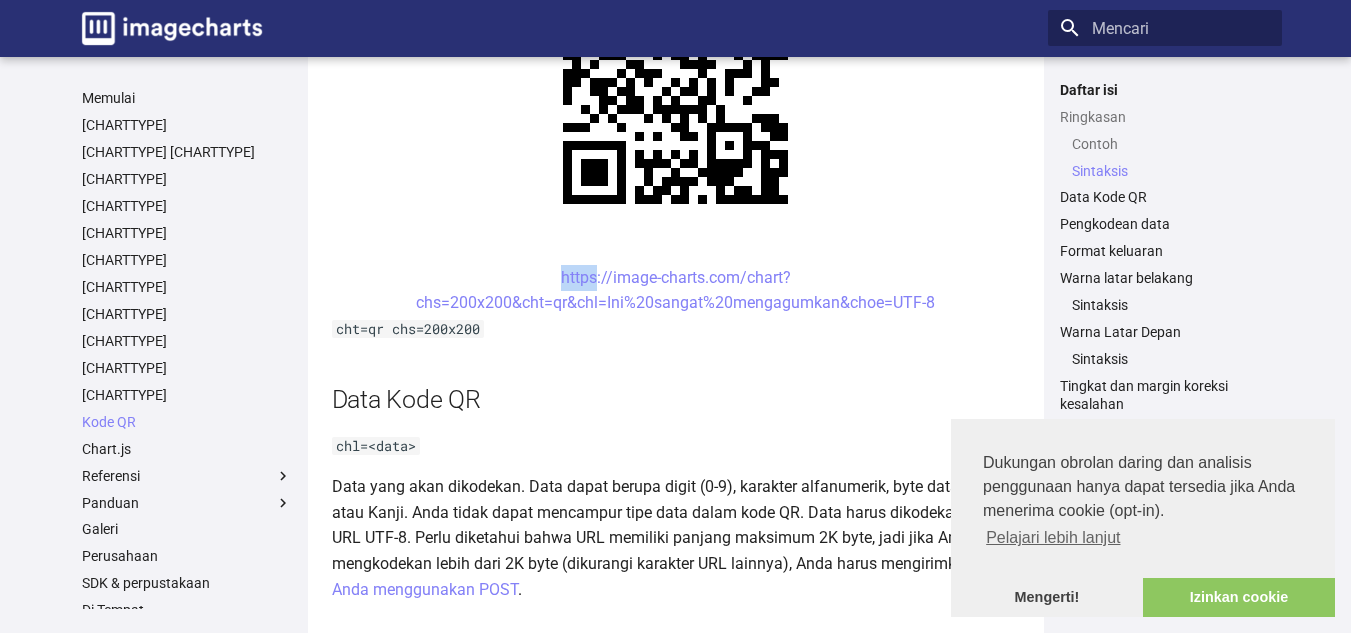 click on "https://image-charts.com/chart? chs=200x200&cht=qr&chl=Ini%20sangat%20mengagumkan&choe=UTF-8" at bounding box center (676, 290) 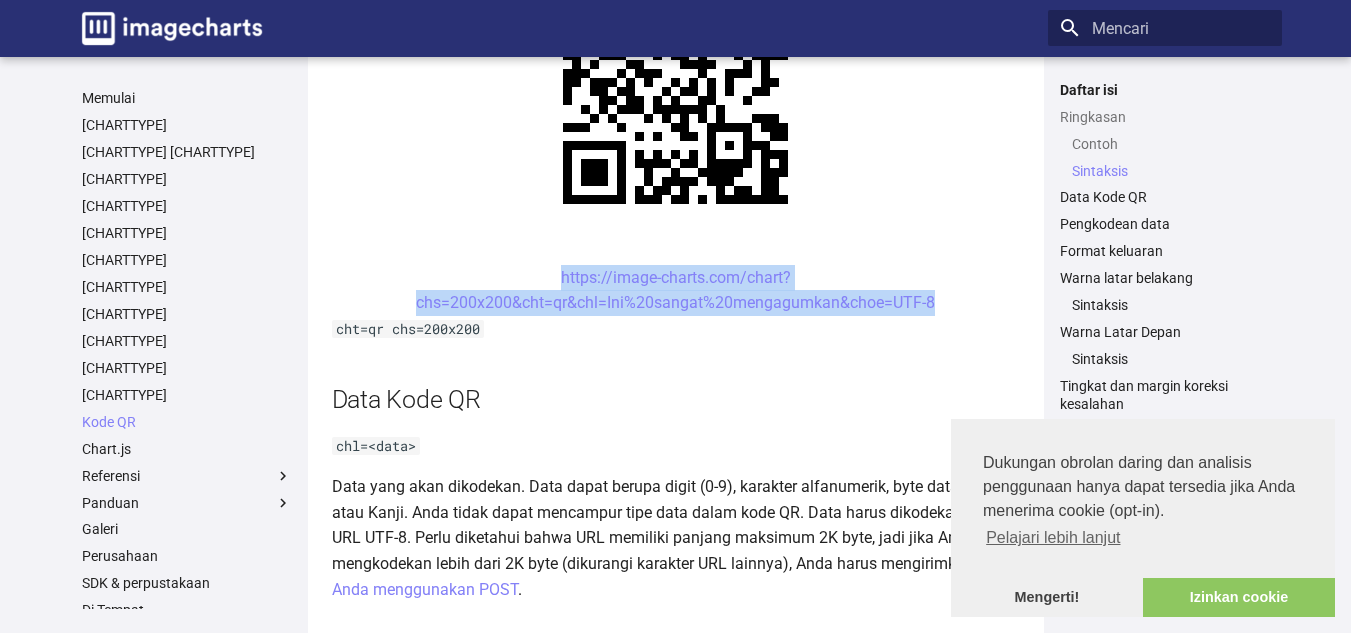 drag, startPoint x: 526, startPoint y: 253, endPoint x: 942, endPoint y: 307, distance: 419.49017 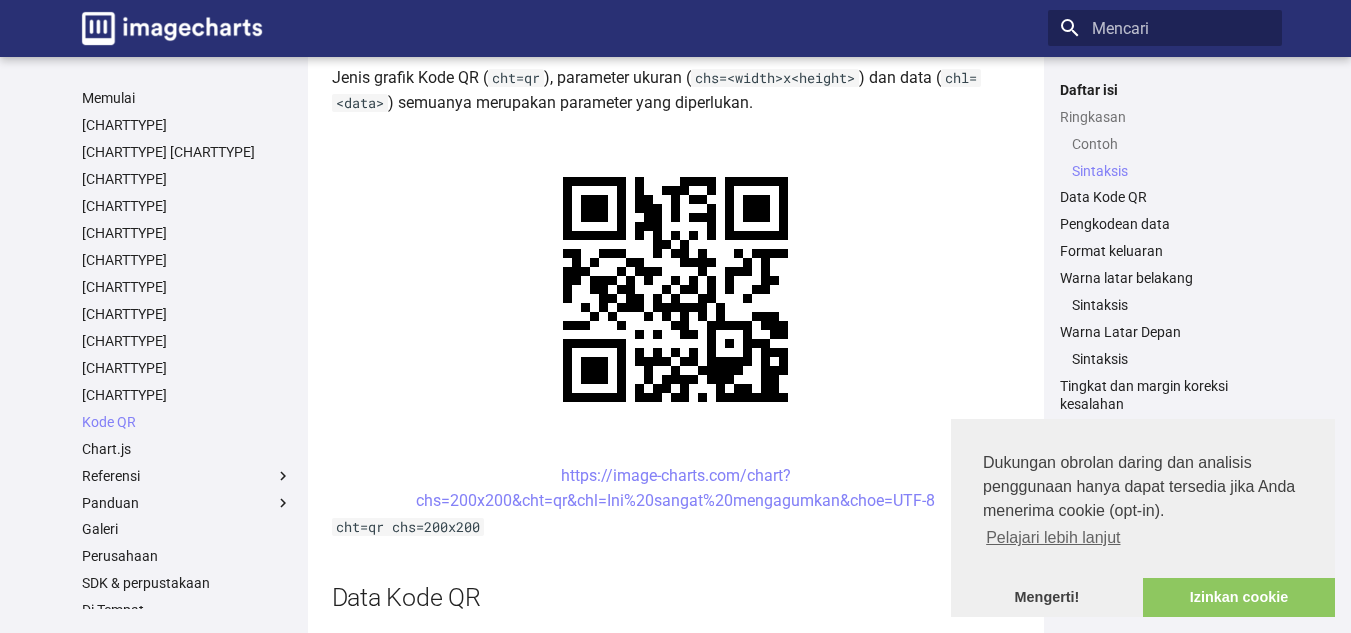 scroll, scrollTop: 900, scrollLeft: 0, axis: vertical 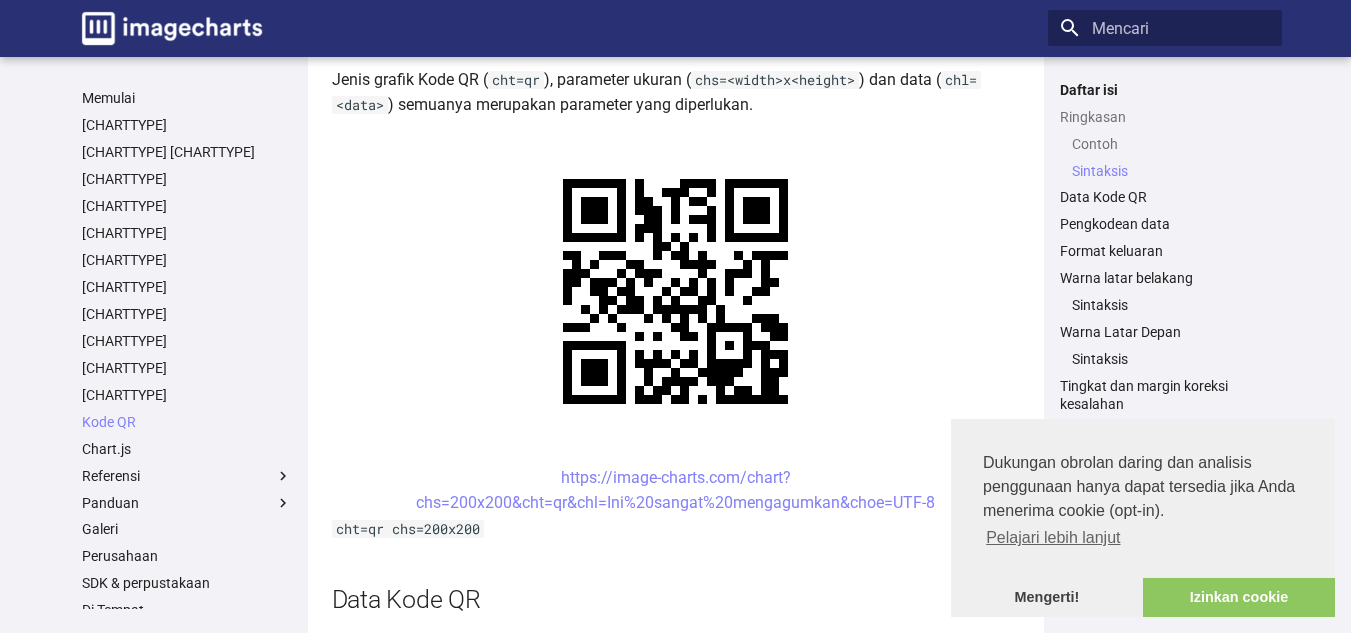 click on "Kode QR   Bagian ini menguraikan cara membuat Kode QR secara cepat dengan permintaan URL GET menggunakan layanan web pembuatan Image-Chart QRCode.   Ringkasan   Kode QR adalah jenis kode batang dua dimensi yang populer. Kode ini juga dikenal sebagai hardlink atau hyperlink dunia fisik. Kode QR menyimpan hingga 4.296 karakter alfanumerik teks acak. Teks ini bisa berupa apa saja, misalnya URL situs web, informasi kontak, nomor telepon, bahkan puisi! Kode QR dapat dibaca oleh perangkat optik dengan perangkat lunak yang sesuai. Perangkat tersebut beragam, mulai dari pembaca kode QR khusus hingga ponsel pintar.   Contoh       https://image-charts.com/chart?  chs=150x150&cht=qr&chl=Halo%20dunia&choe=UTF-8     chs=150x150 cht=qr chl=Hello world choe=UTF-8   Kami baru saja membuat Kode QR yang berisi  Hello world informasi!   Sintaksis   cht=qr   Jenis grafik Kode QR (  cht=qr ), parameter ukuran (  chs=<width>x<height> ) dan data (  chl=<data> ) semuanya merupakan parameter yang diperlukan." at bounding box center (676, 1226) 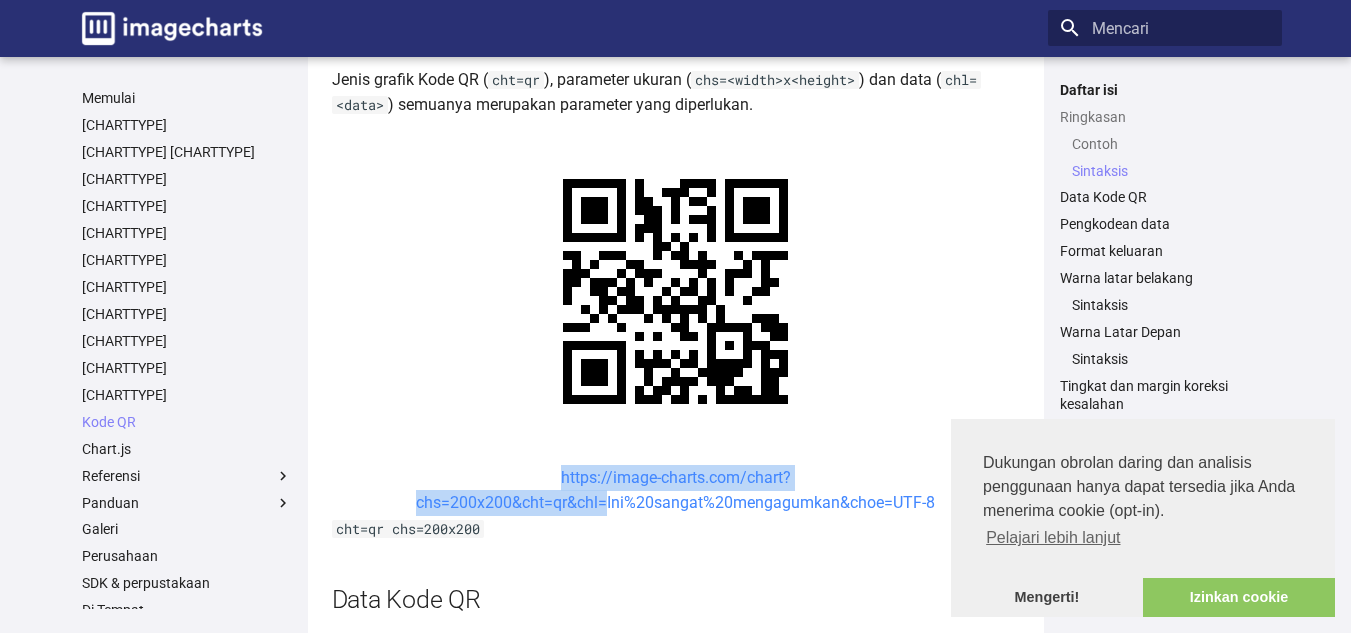 drag, startPoint x: 517, startPoint y: 459, endPoint x: 606, endPoint y: 503, distance: 99.282425 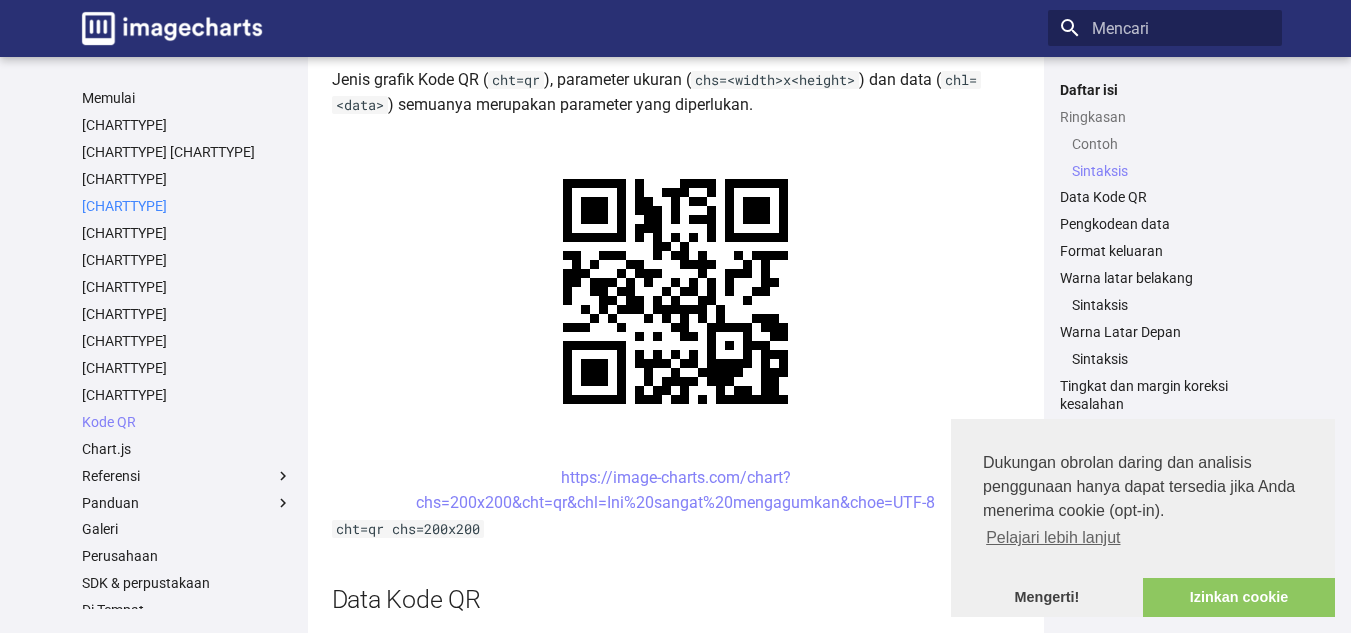 drag, startPoint x: 0, startPoint y: 329, endPoint x: 108, endPoint y: 206, distance: 163.68567 